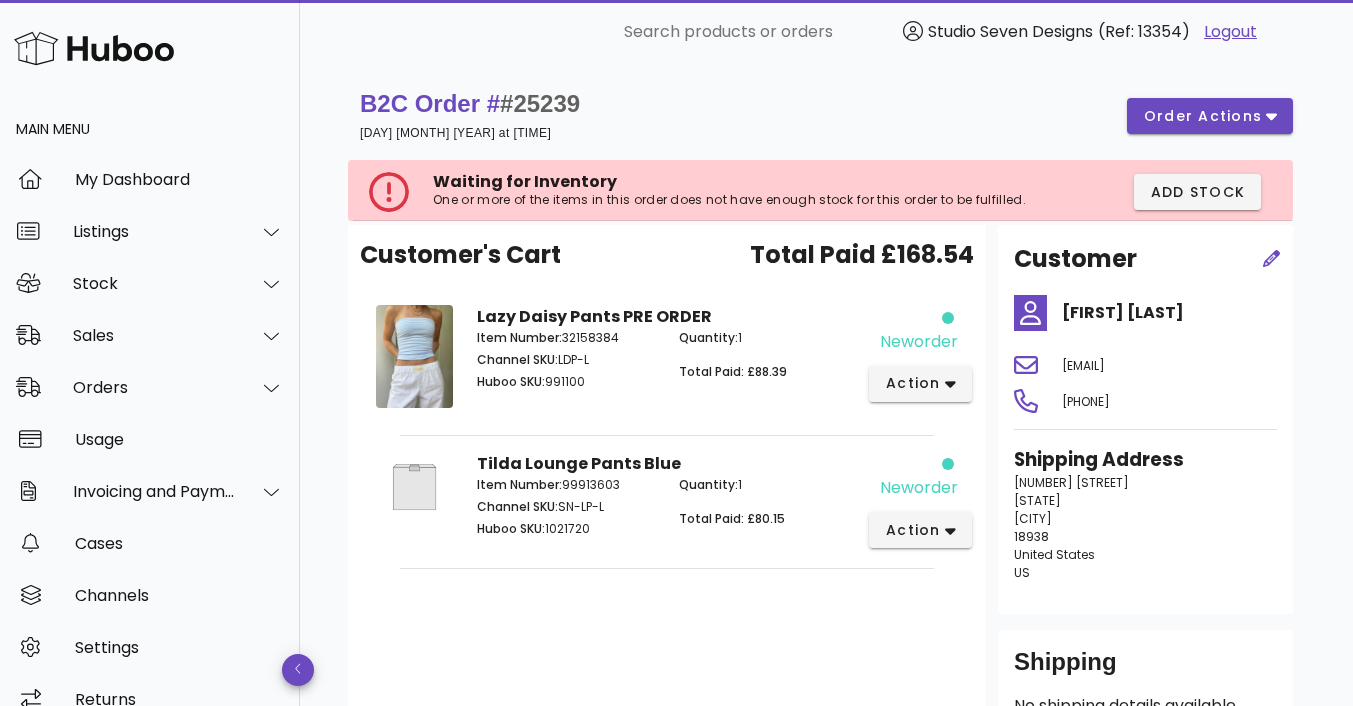 scroll, scrollTop: 206, scrollLeft: 0, axis: vertical 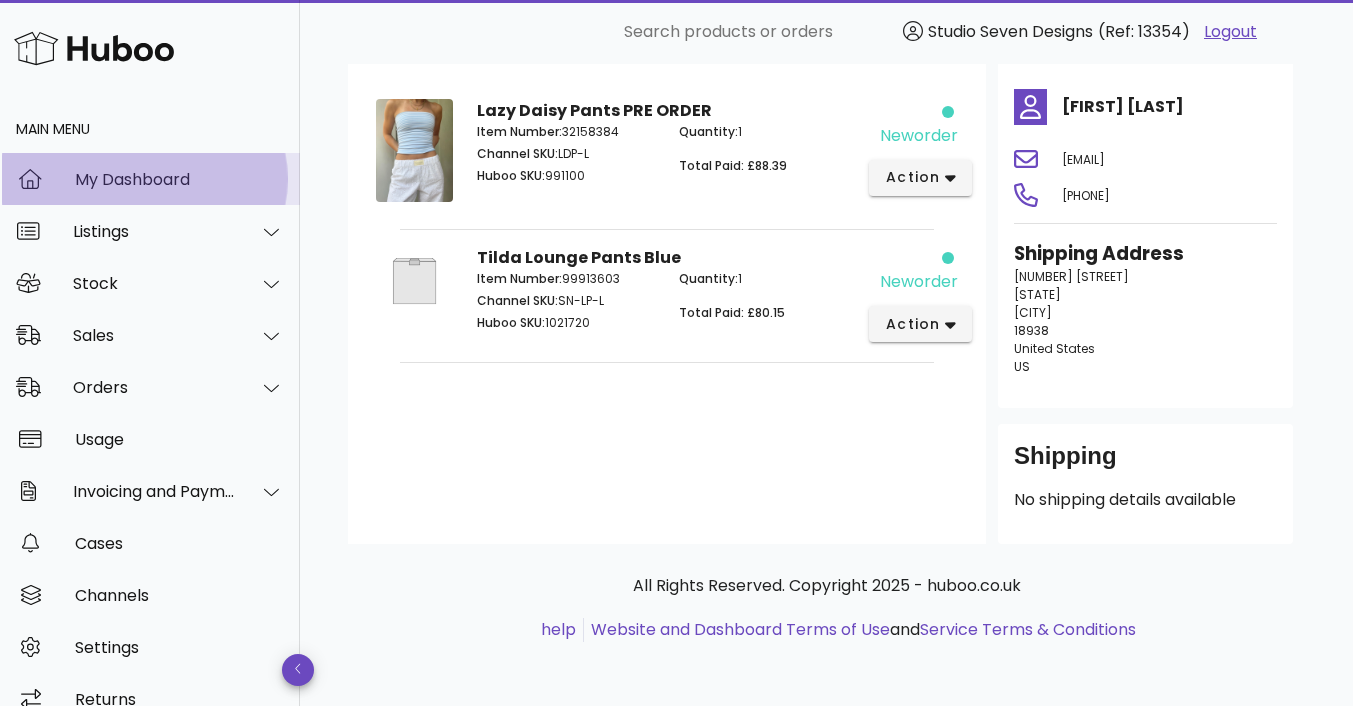 click on "My Dashboard" at bounding box center [179, 179] 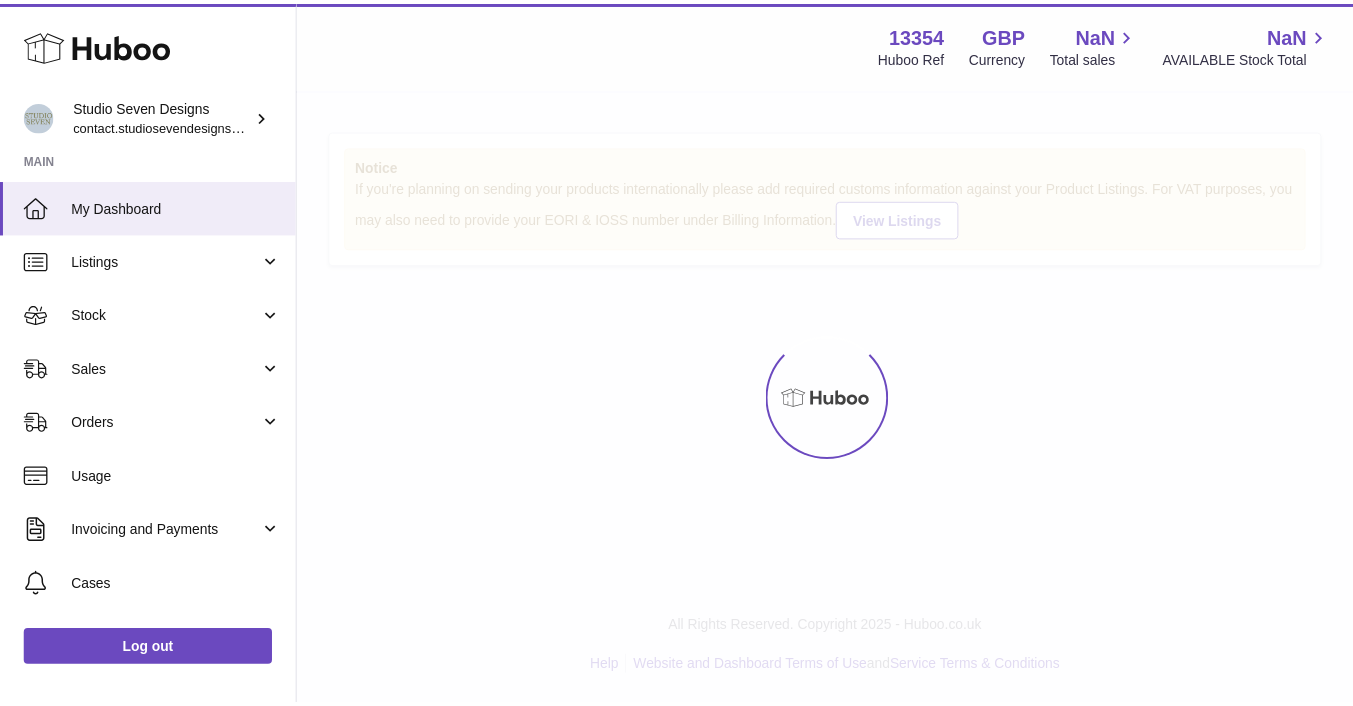 scroll, scrollTop: 0, scrollLeft: 0, axis: both 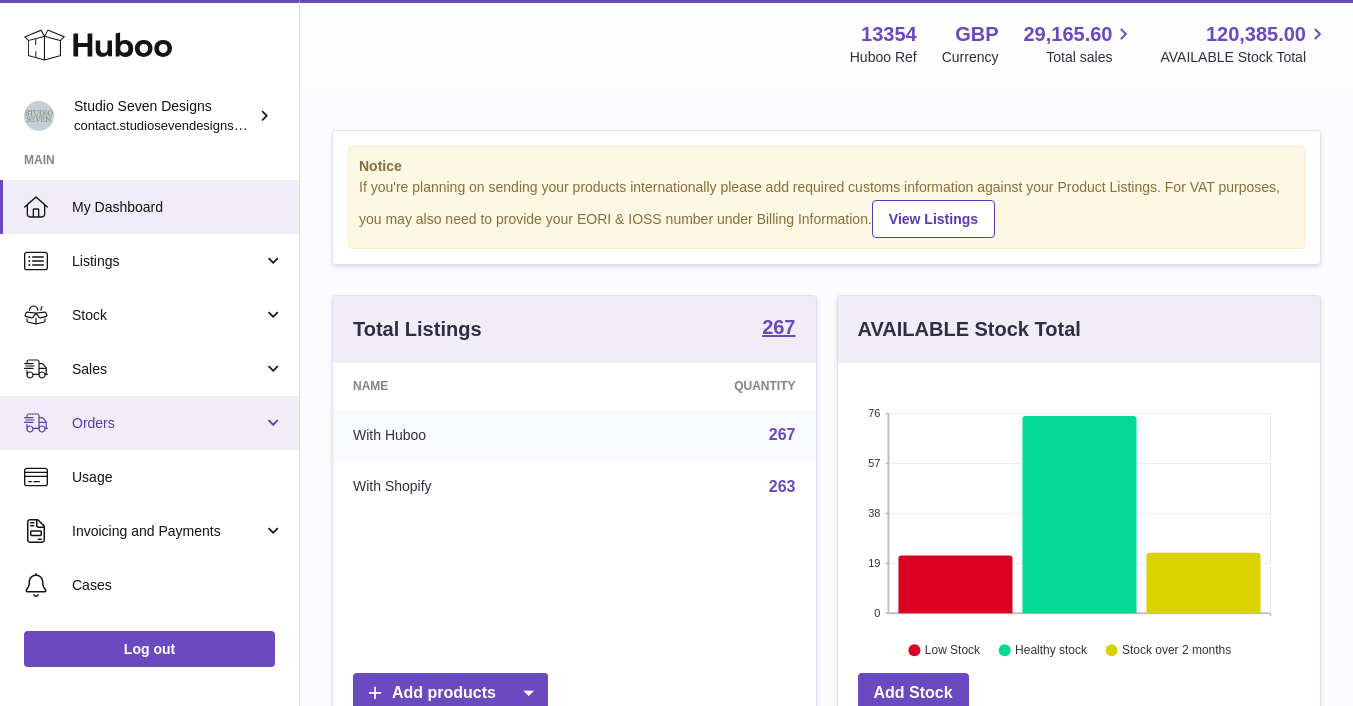 click on "Orders" at bounding box center [149, 423] 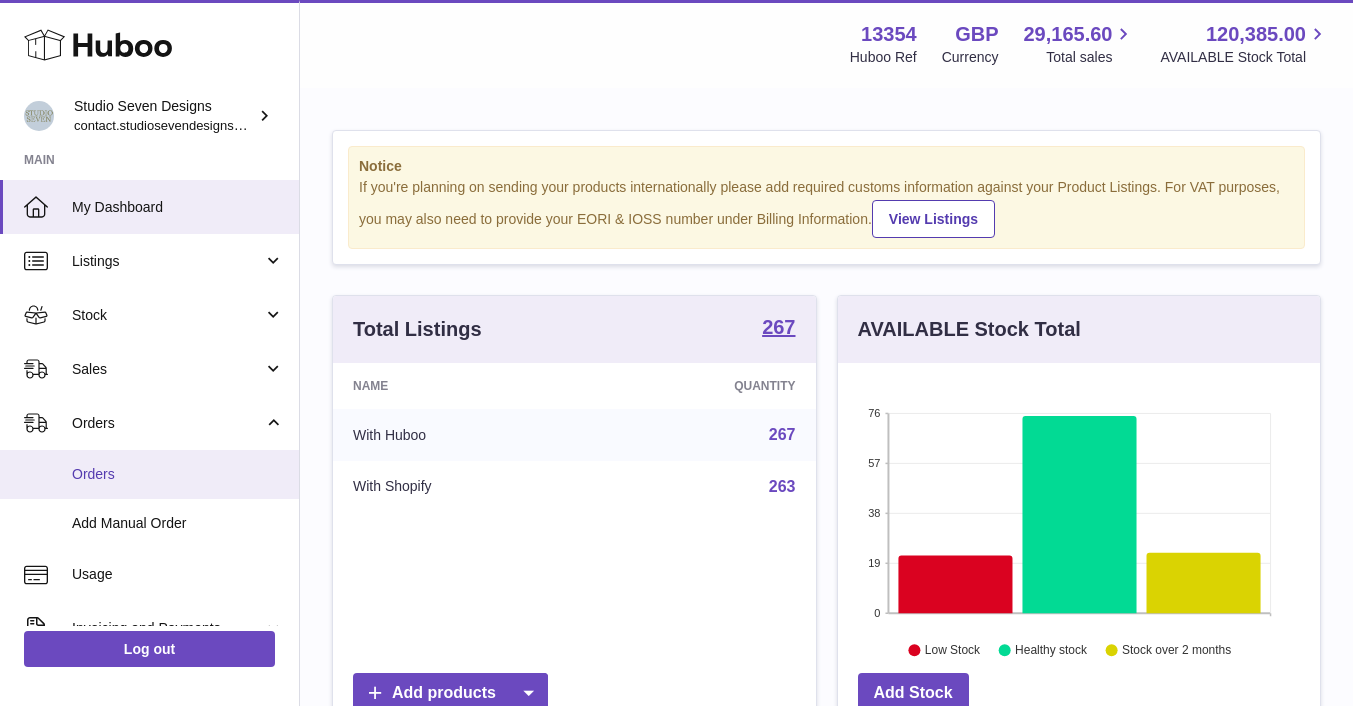 click on "Orders" at bounding box center [149, 474] 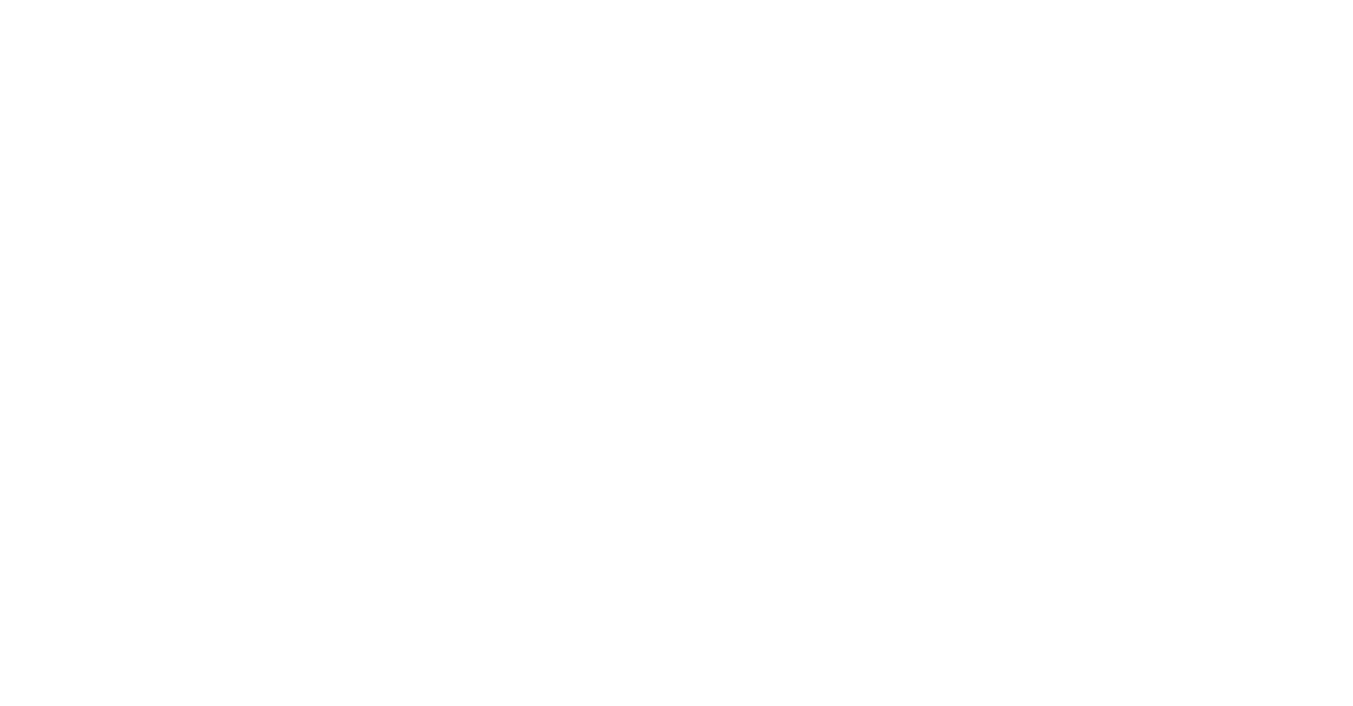 scroll, scrollTop: 0, scrollLeft: 0, axis: both 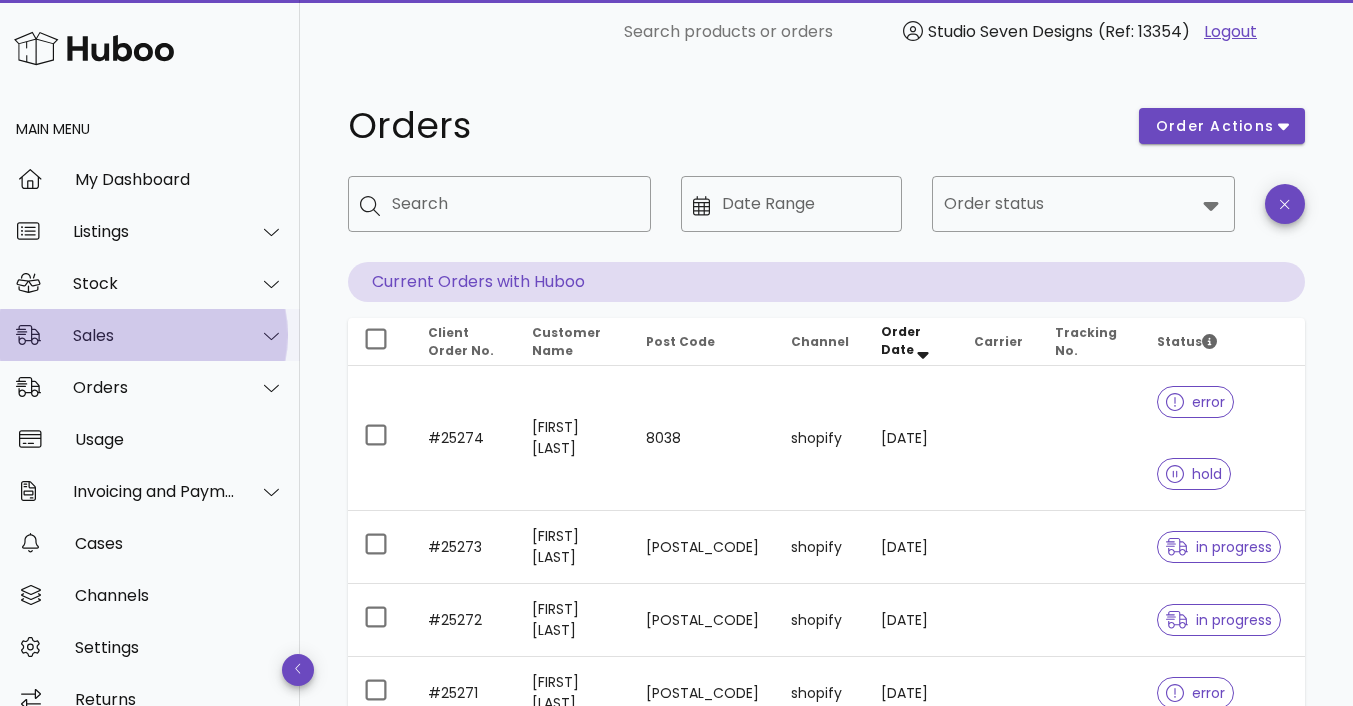 click on "Sales" at bounding box center [154, 335] 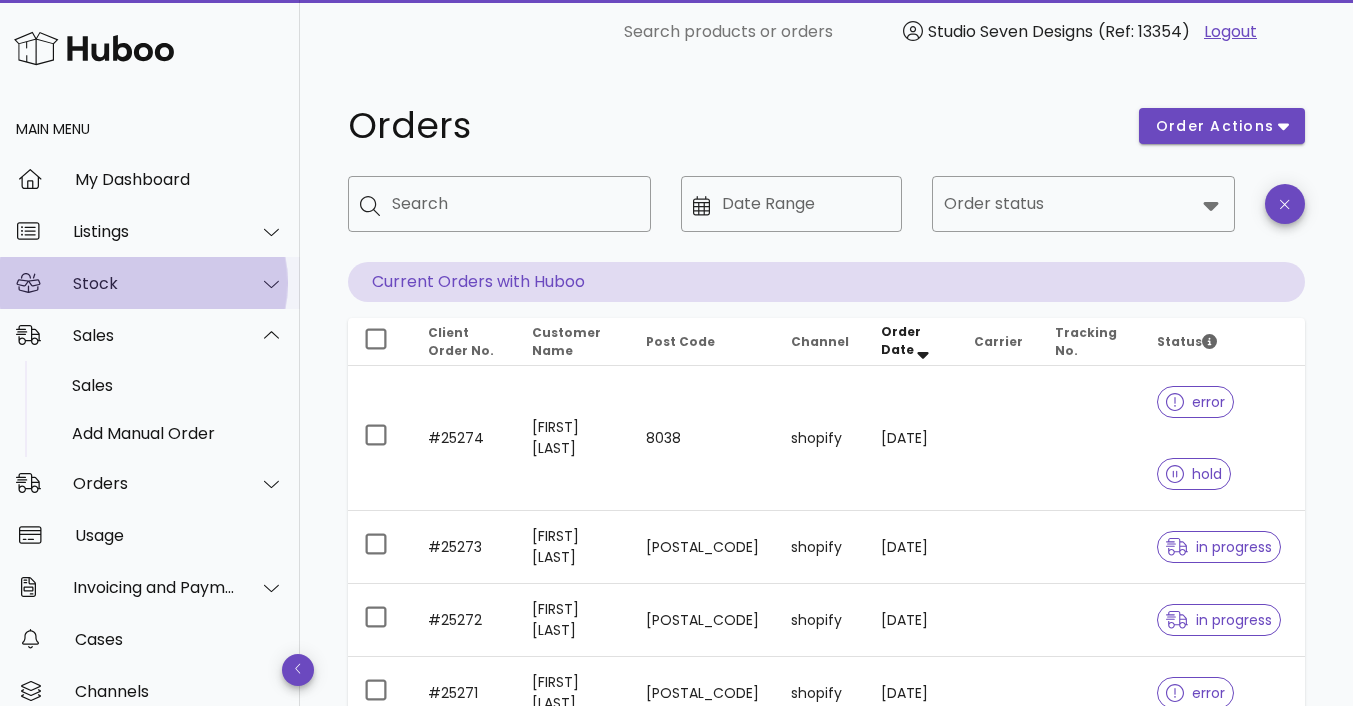 click on "Stock" at bounding box center (154, 283) 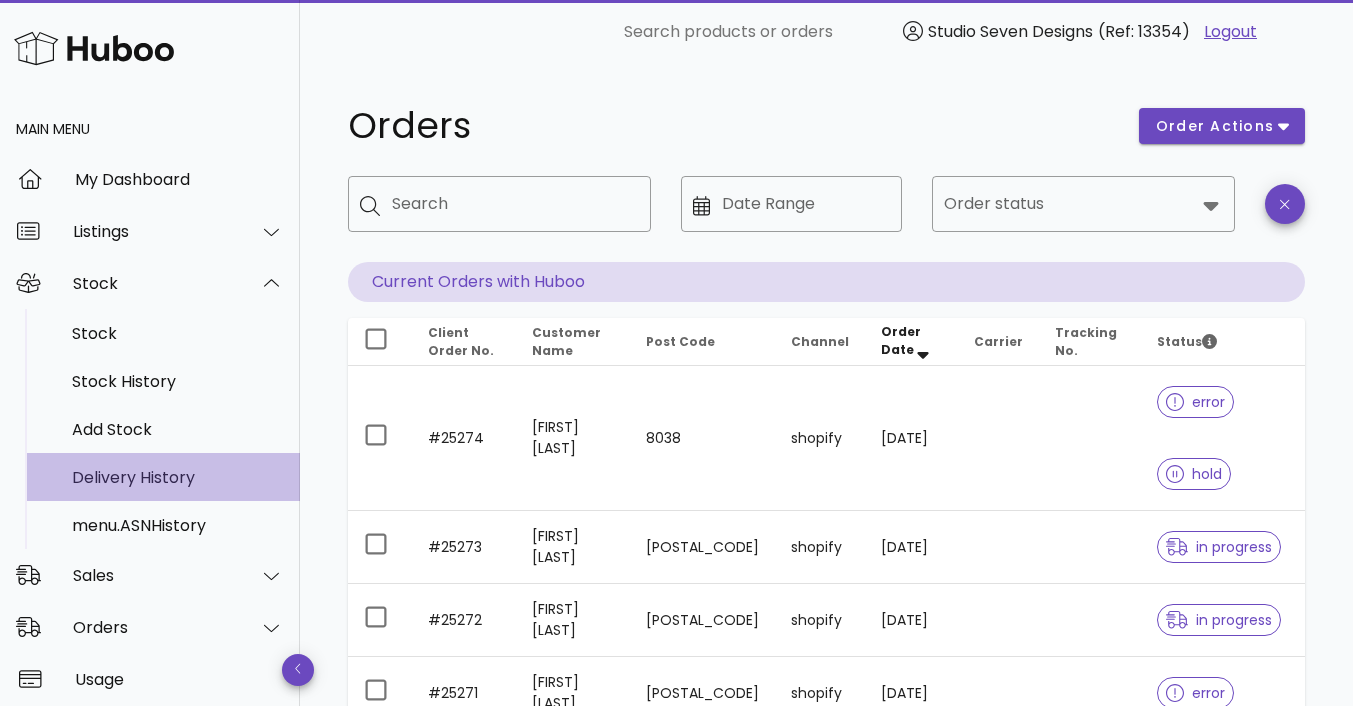 click on "Delivery History" at bounding box center [178, 477] 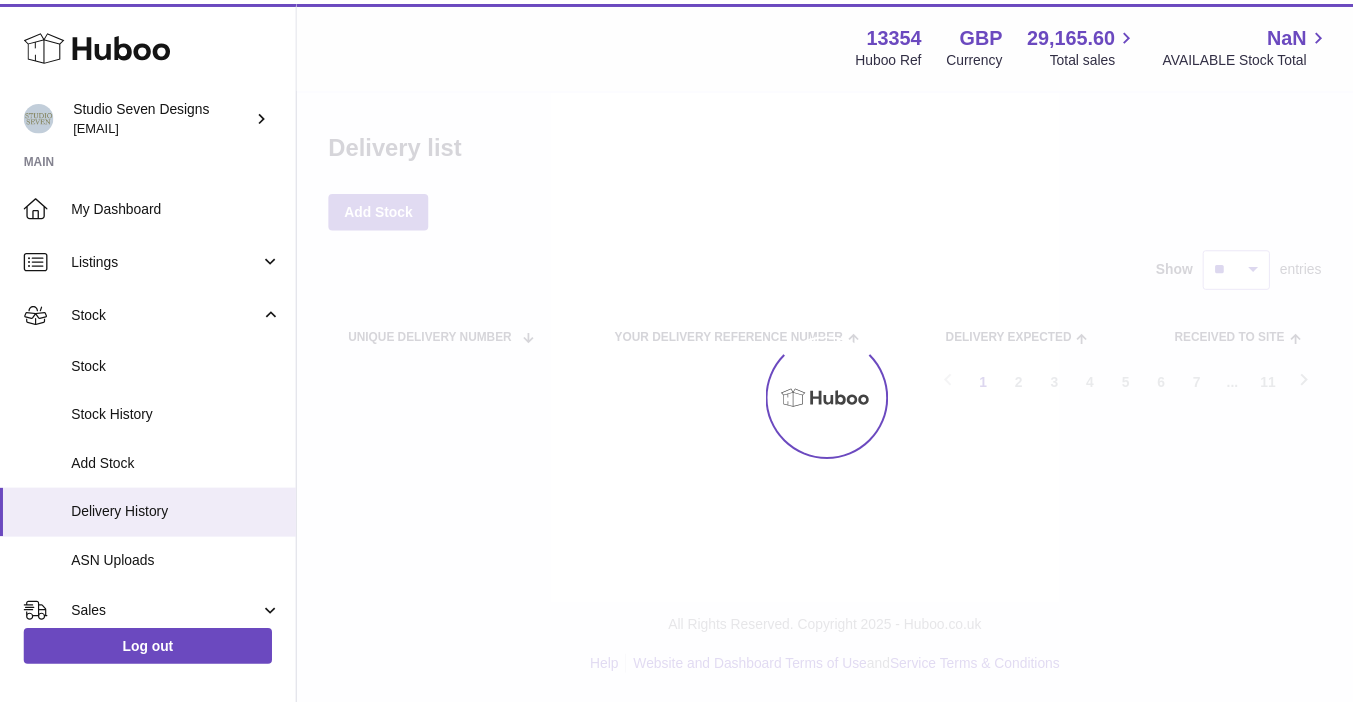 scroll, scrollTop: 0, scrollLeft: 0, axis: both 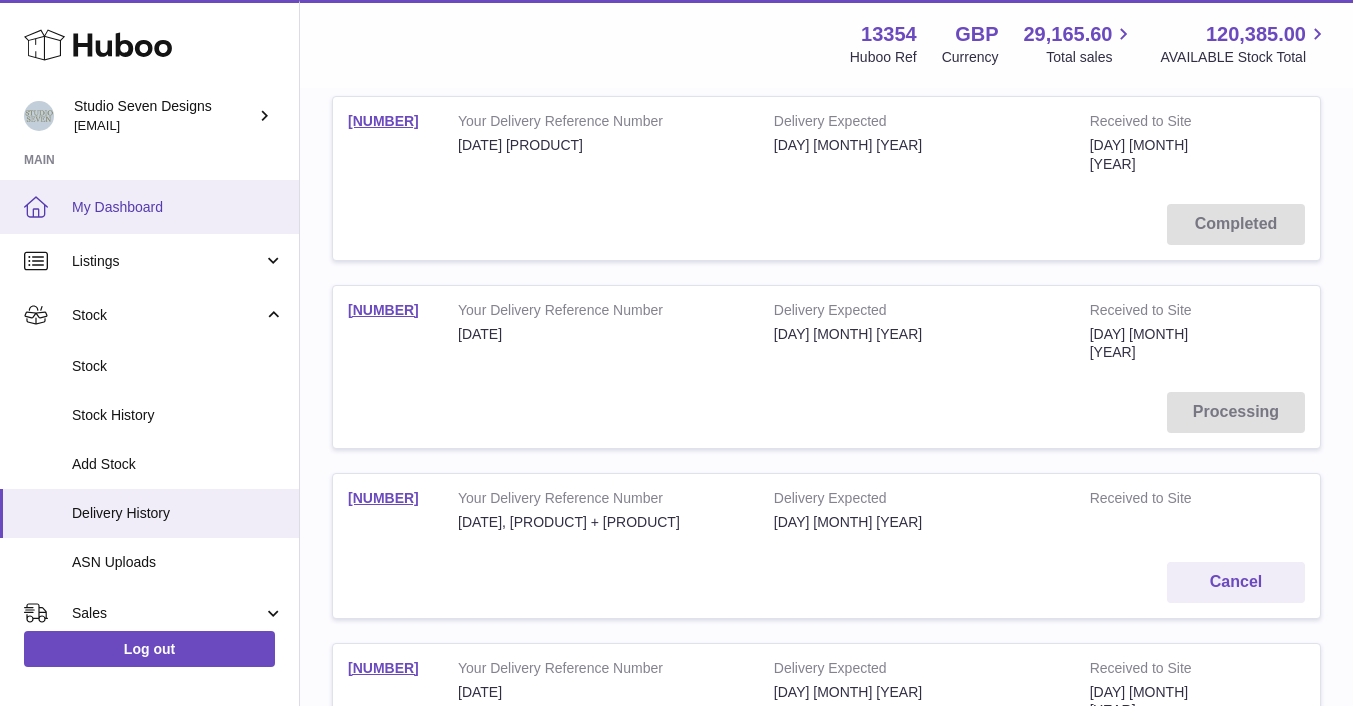 click on "My Dashboard" at bounding box center [178, 207] 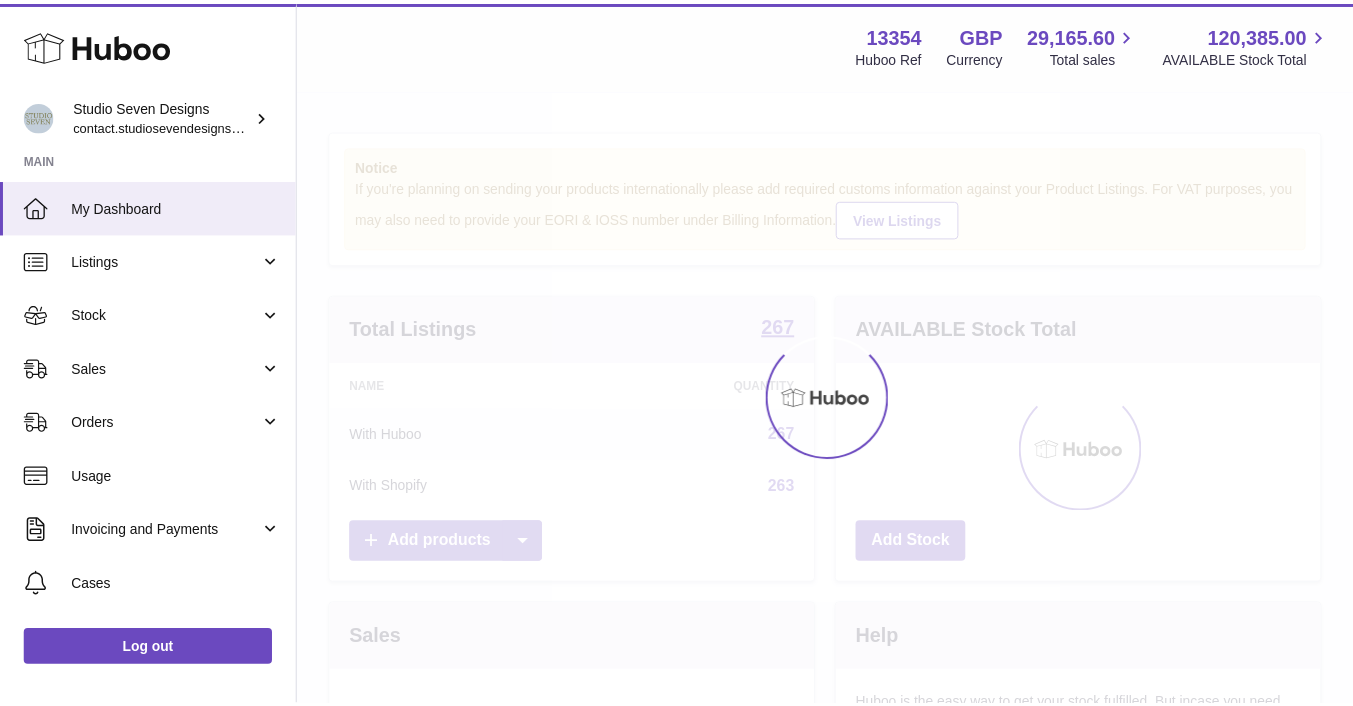 scroll, scrollTop: 0, scrollLeft: 0, axis: both 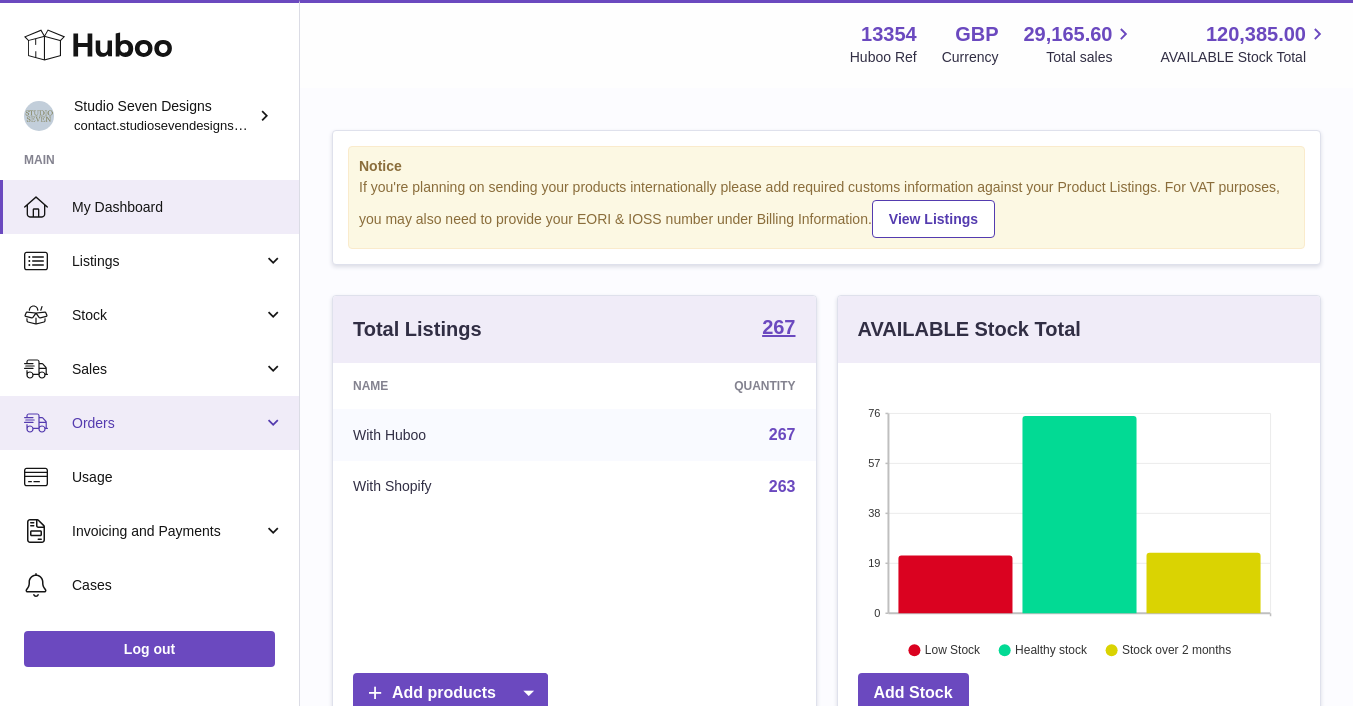 click on "Orders" at bounding box center [167, 423] 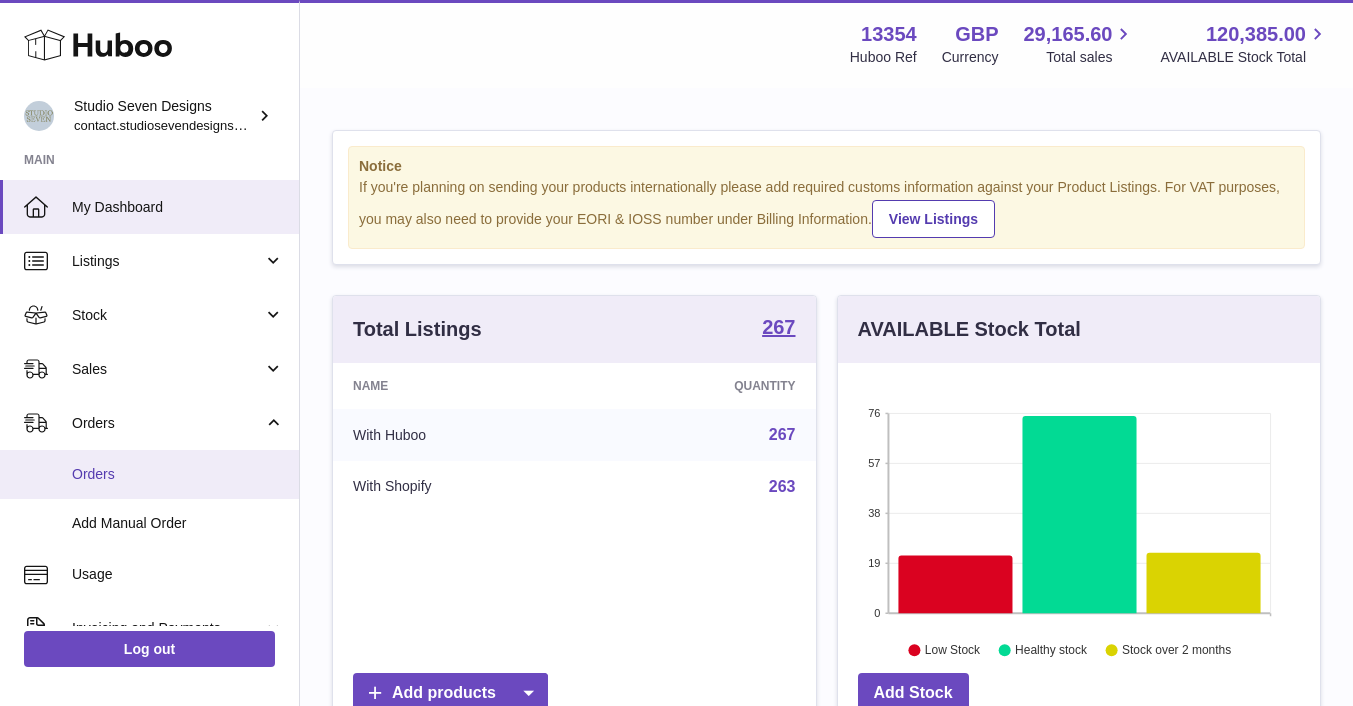 click on "Orders" at bounding box center [149, 474] 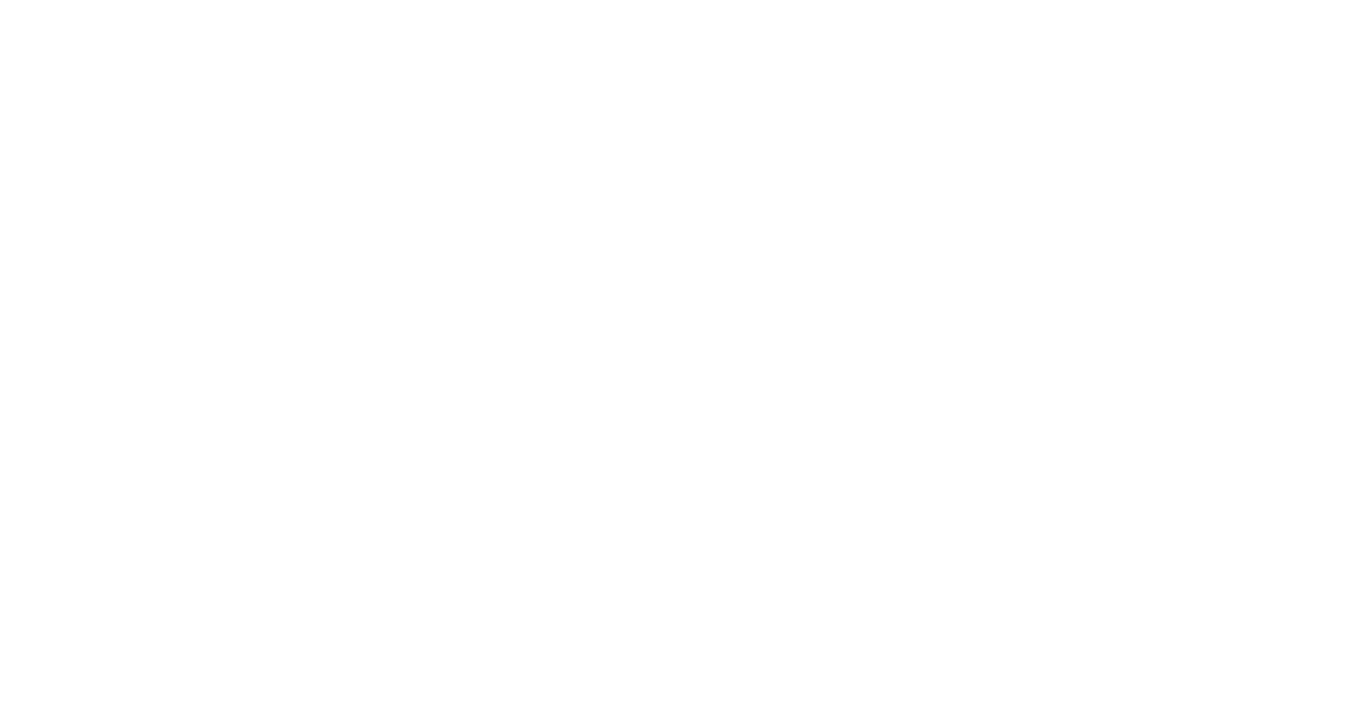 scroll, scrollTop: 0, scrollLeft: 0, axis: both 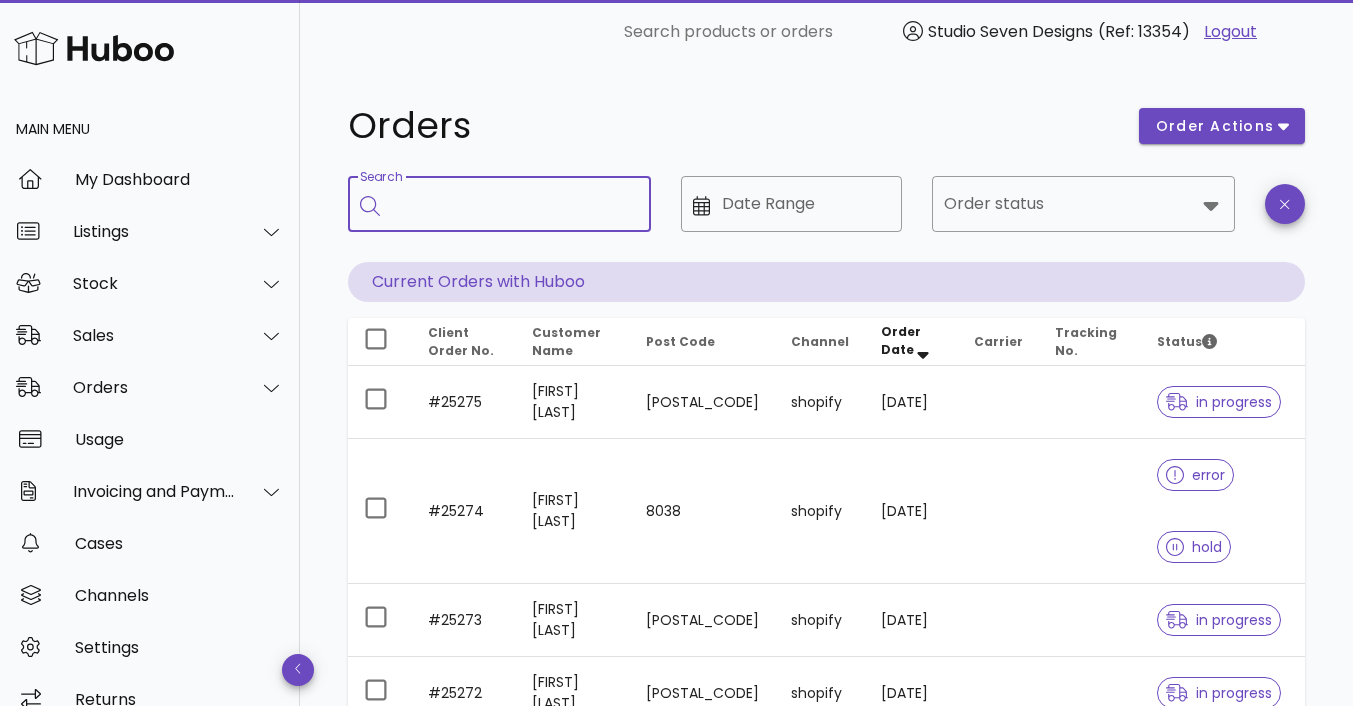 click on "Search" at bounding box center [513, 204] 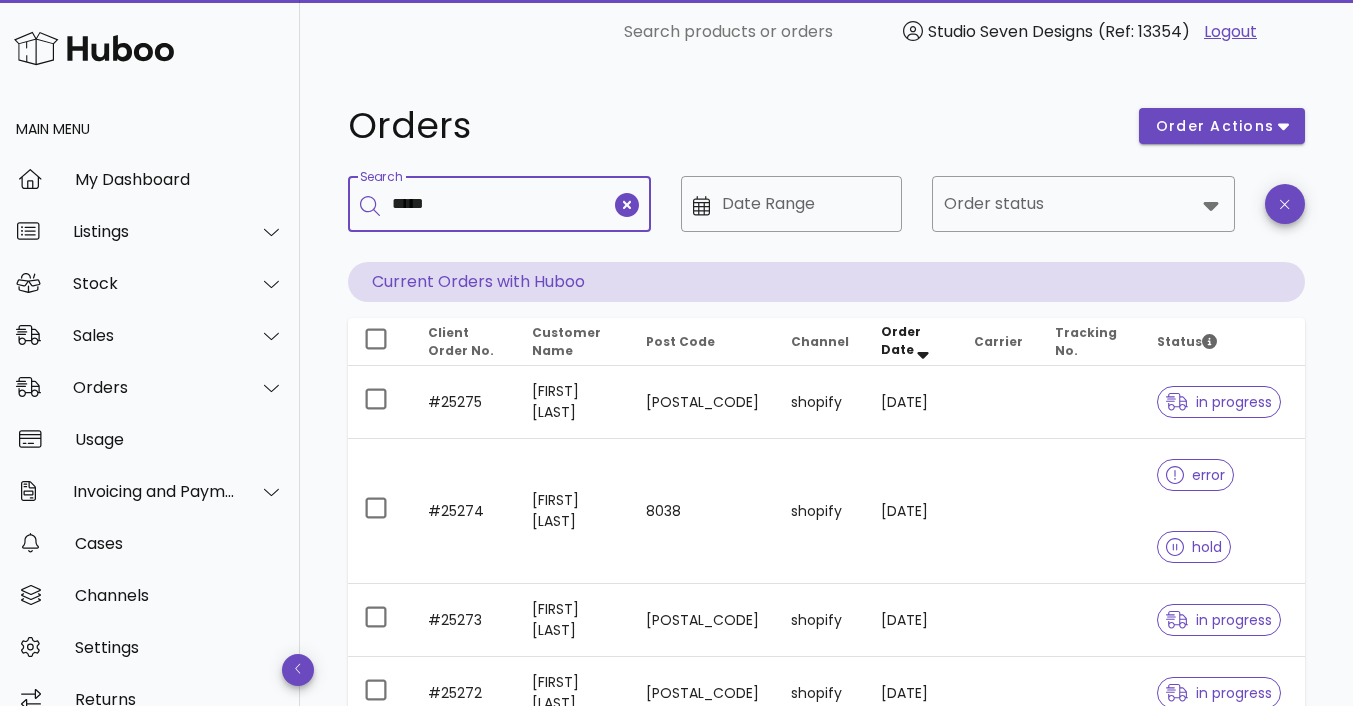 type on "*****" 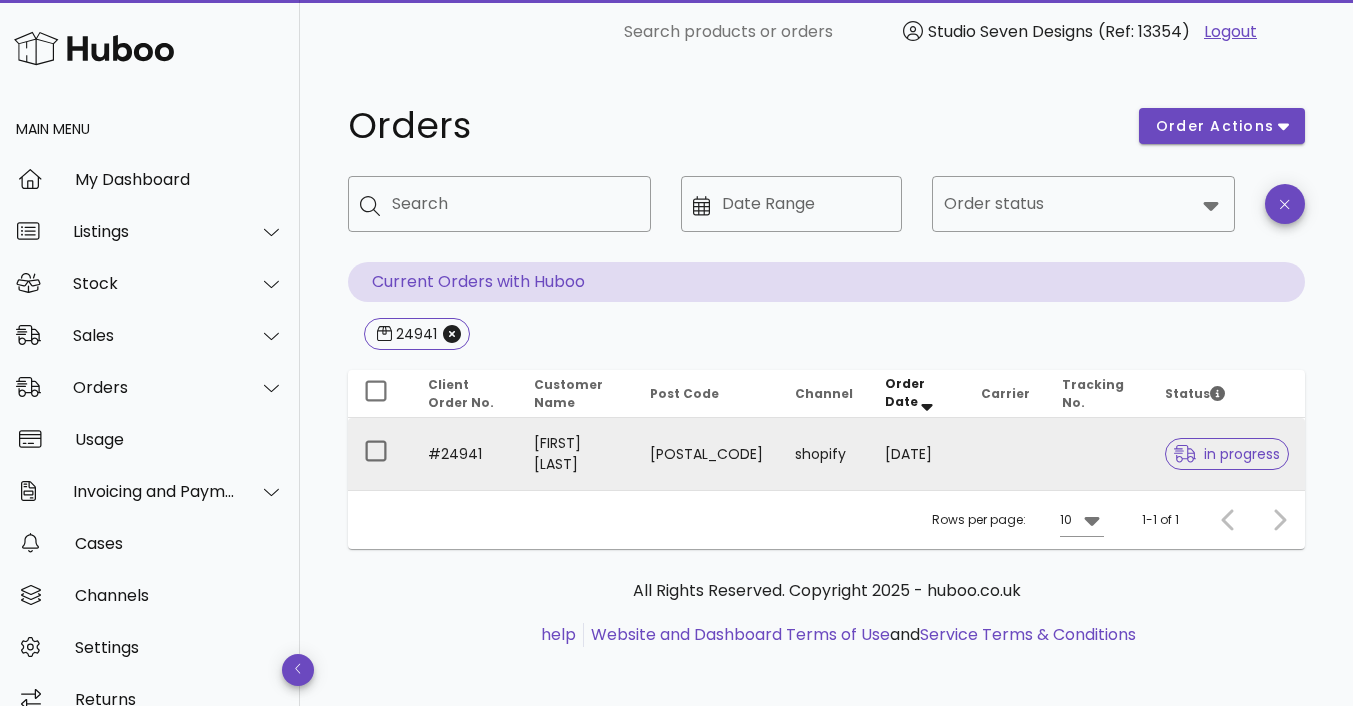 click on "Ling Lin" at bounding box center [576, 454] 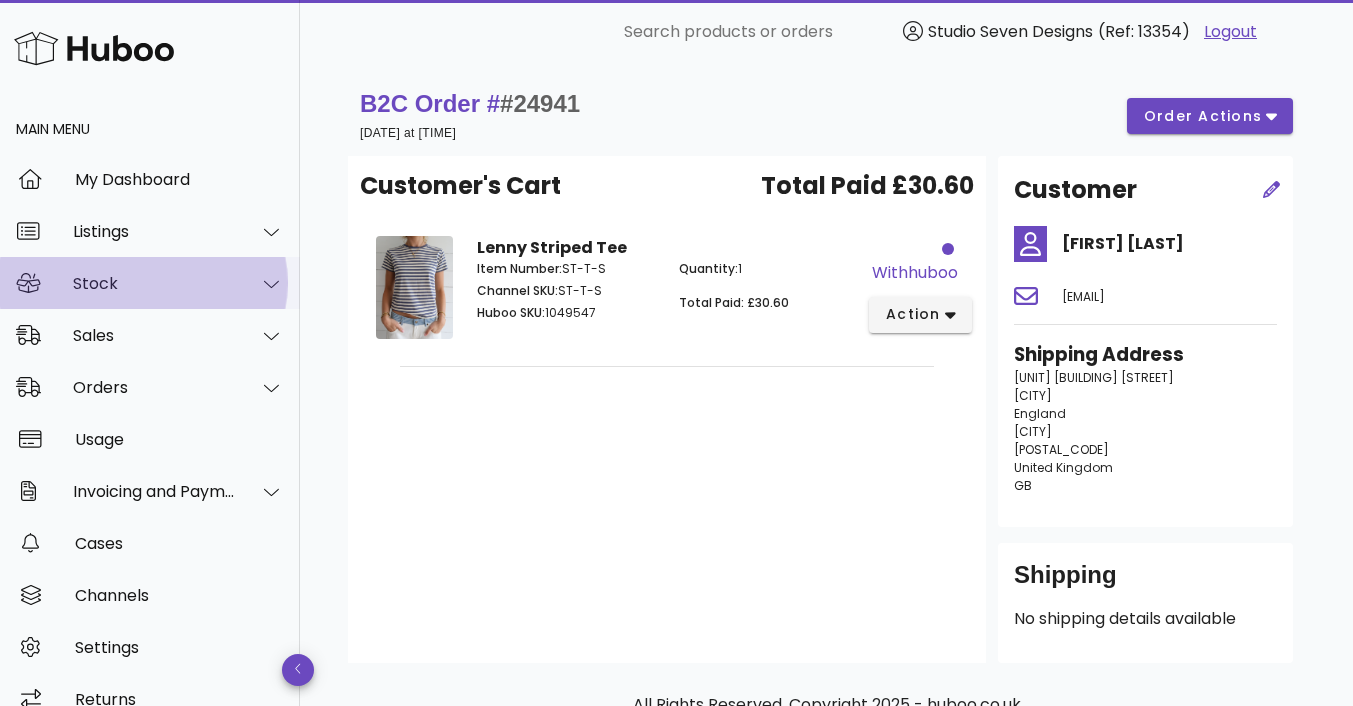 click on "Stock" at bounding box center (154, 283) 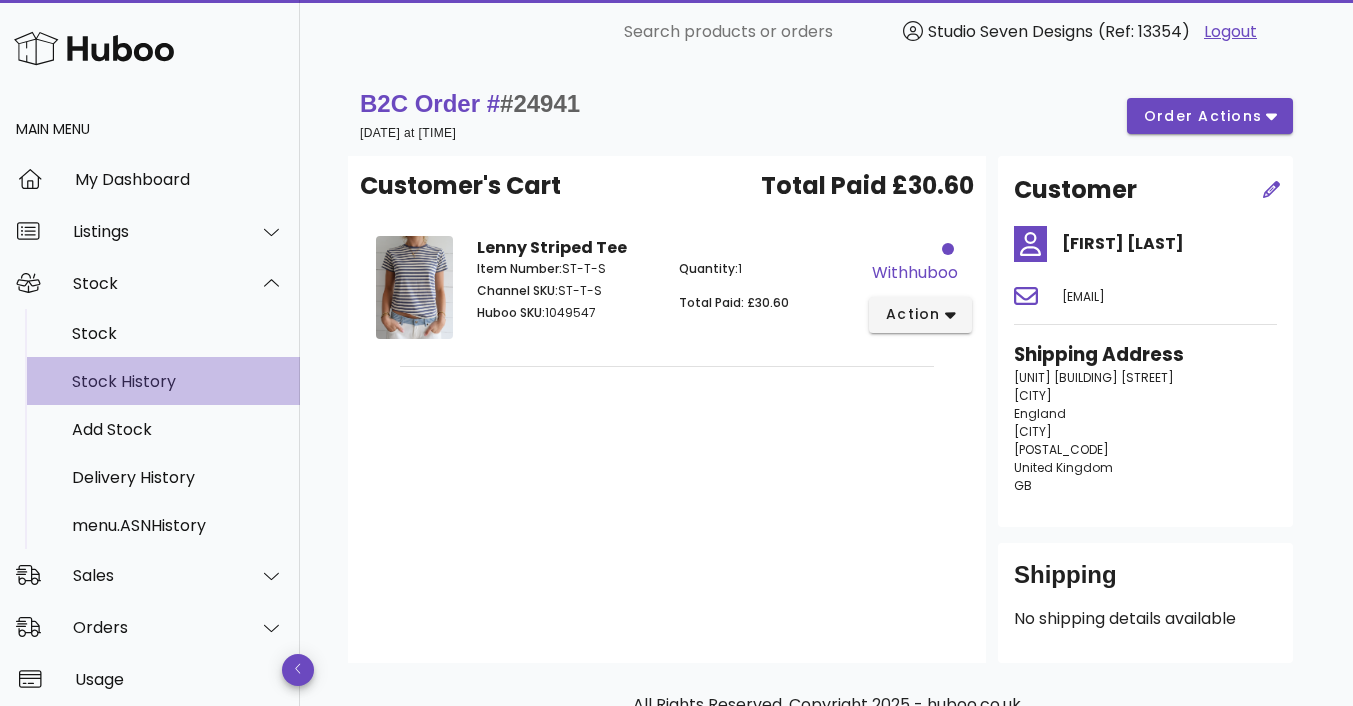 click on "Stock History" at bounding box center (178, 381) 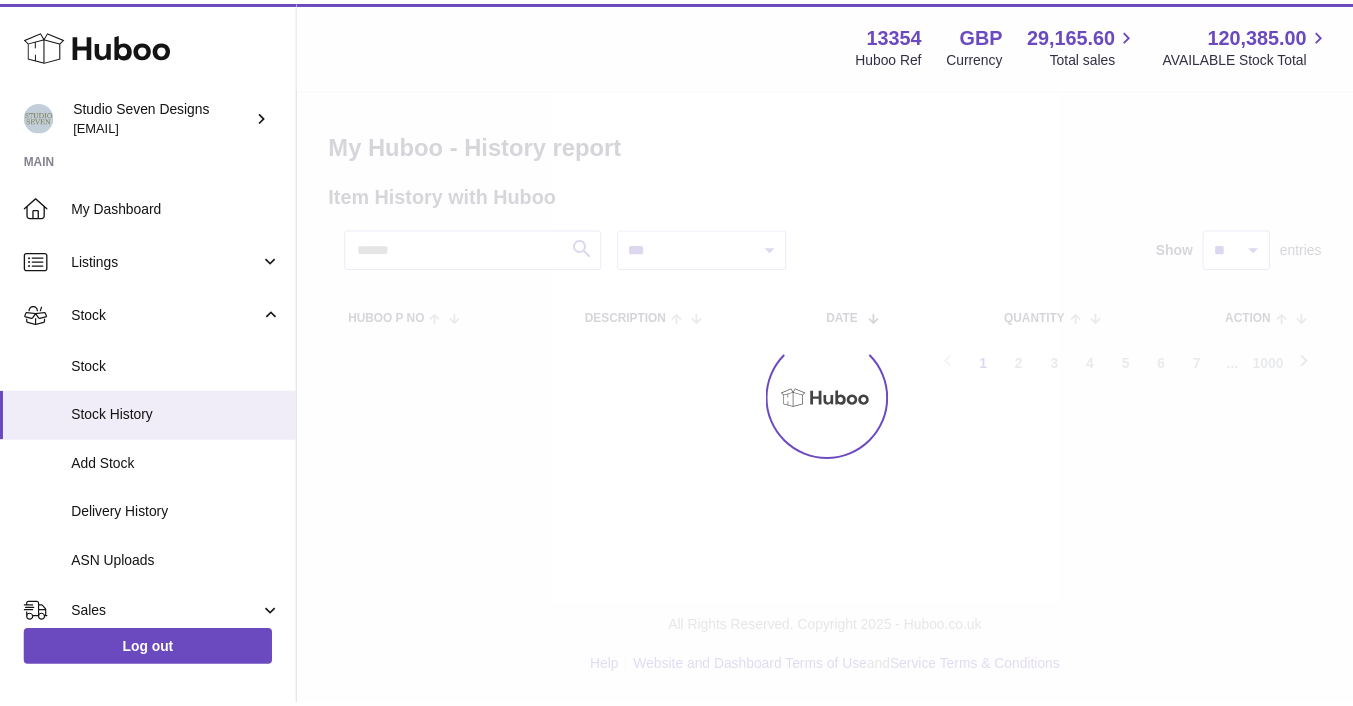 scroll, scrollTop: 0, scrollLeft: 0, axis: both 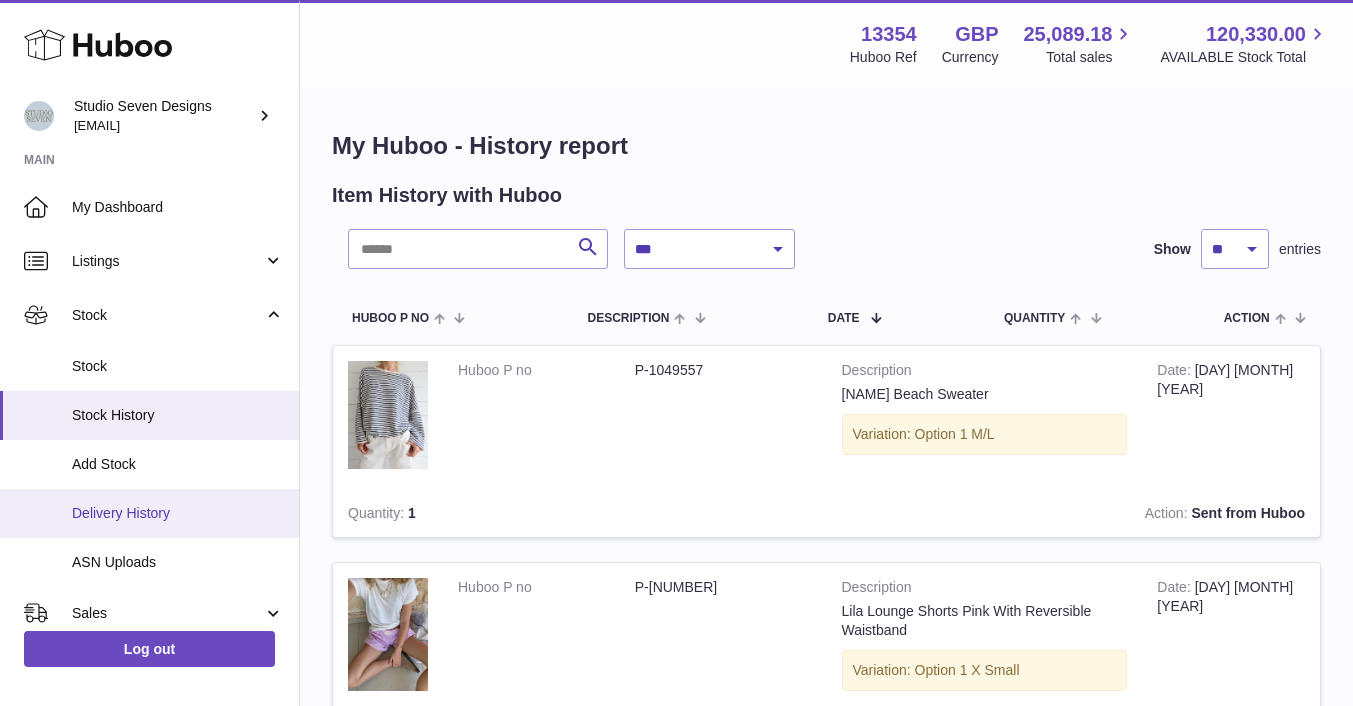 click on "Delivery History" at bounding box center (149, 513) 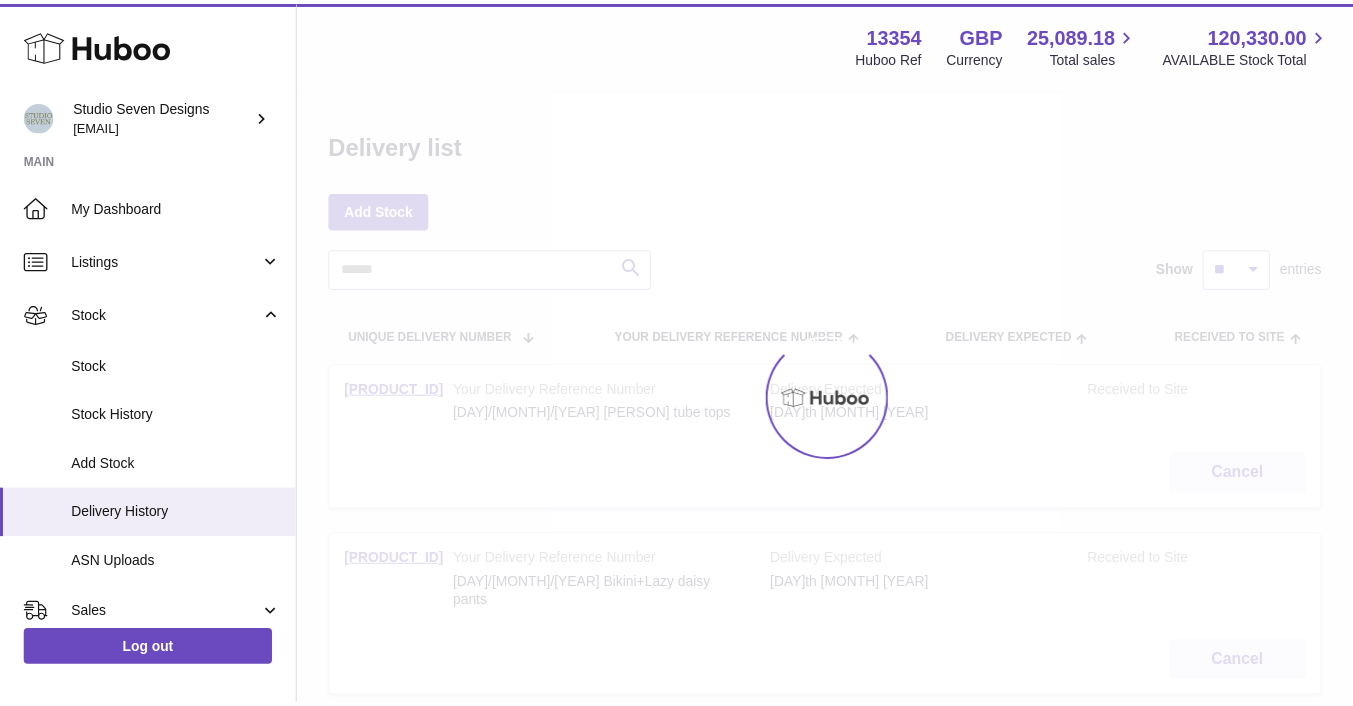 scroll, scrollTop: 0, scrollLeft: 0, axis: both 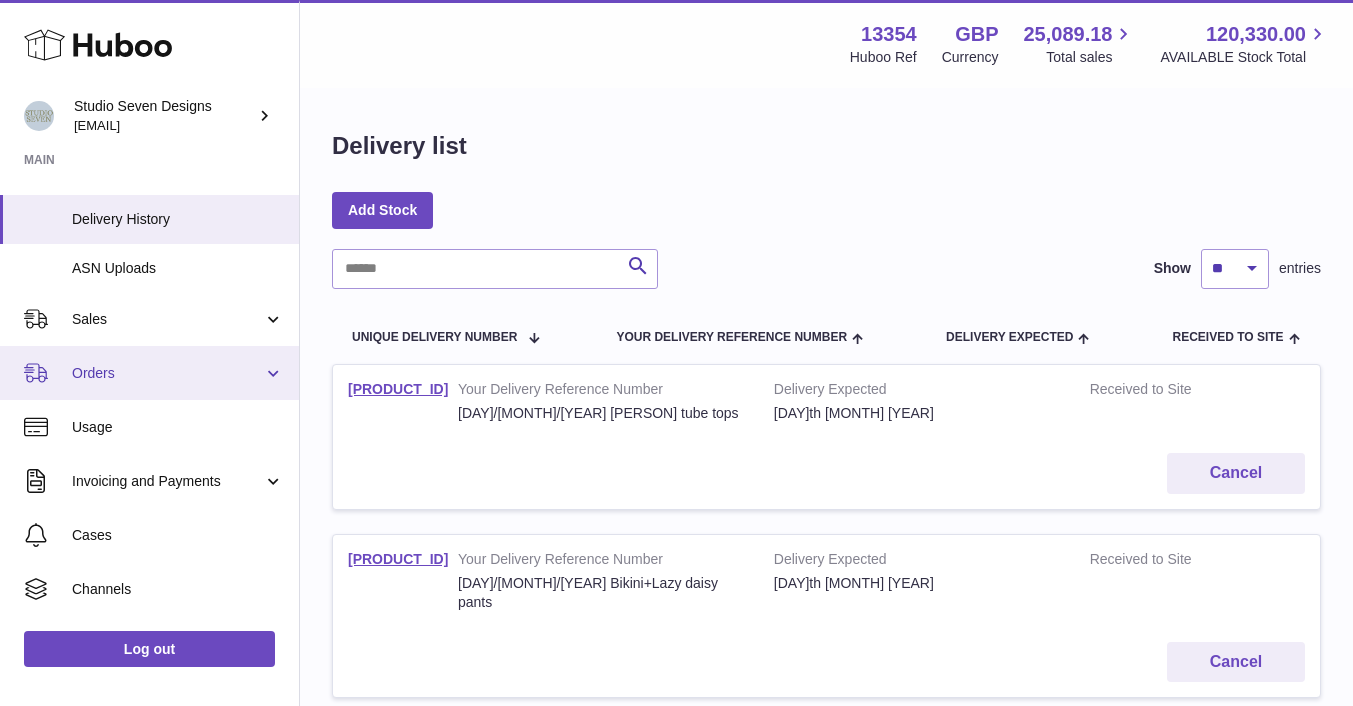 click on "Orders" at bounding box center [149, 373] 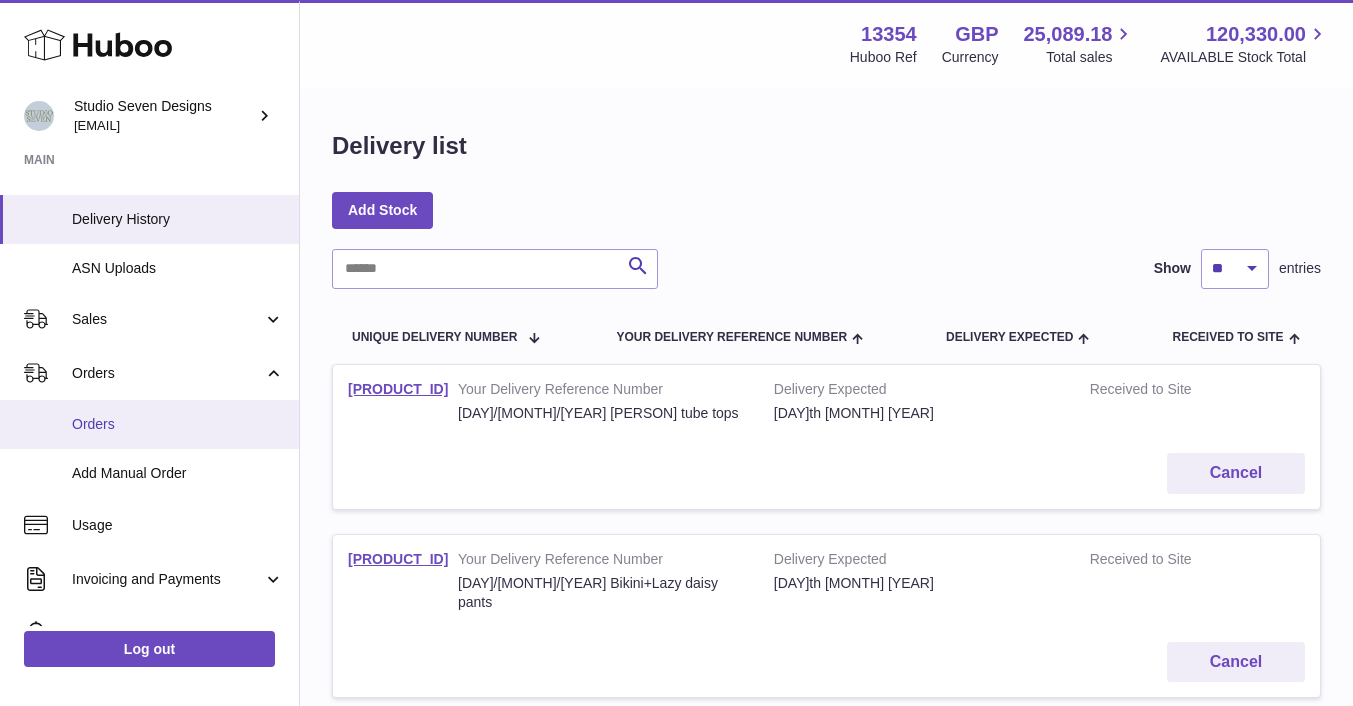 click on "Orders" at bounding box center (178, 424) 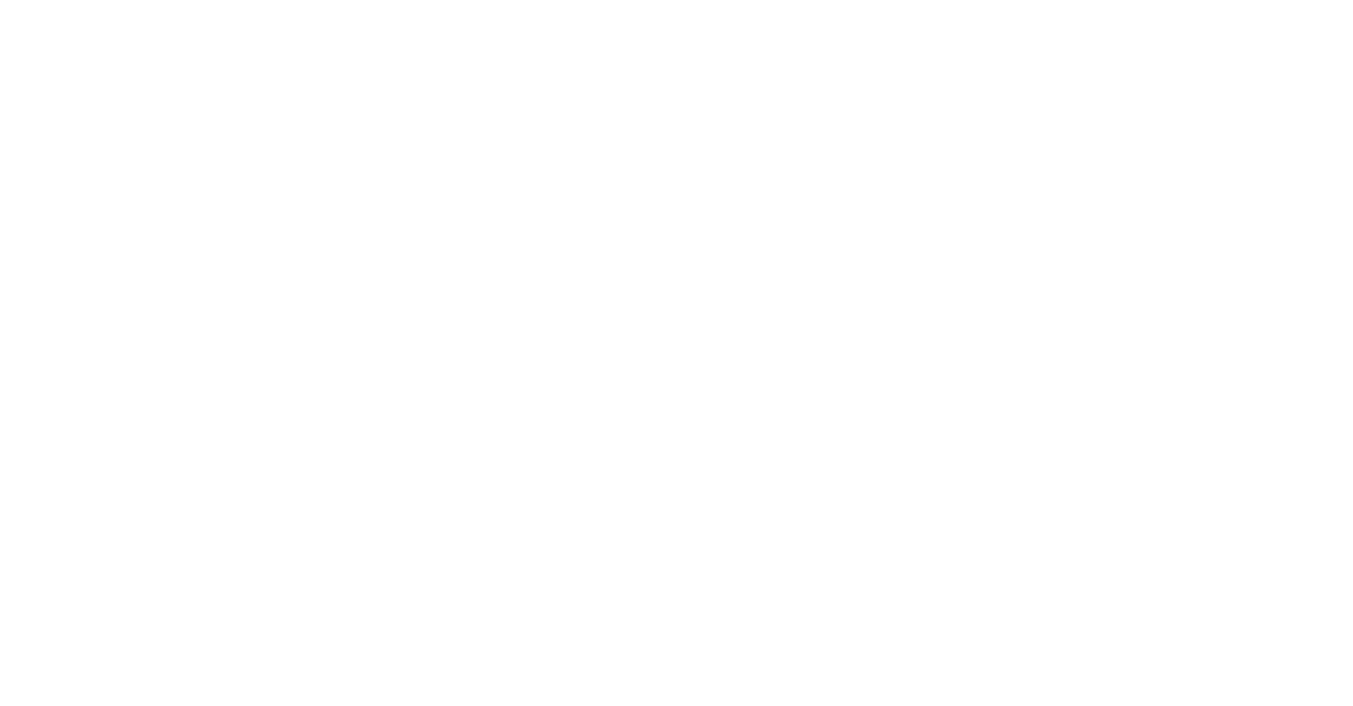 scroll, scrollTop: 0, scrollLeft: 0, axis: both 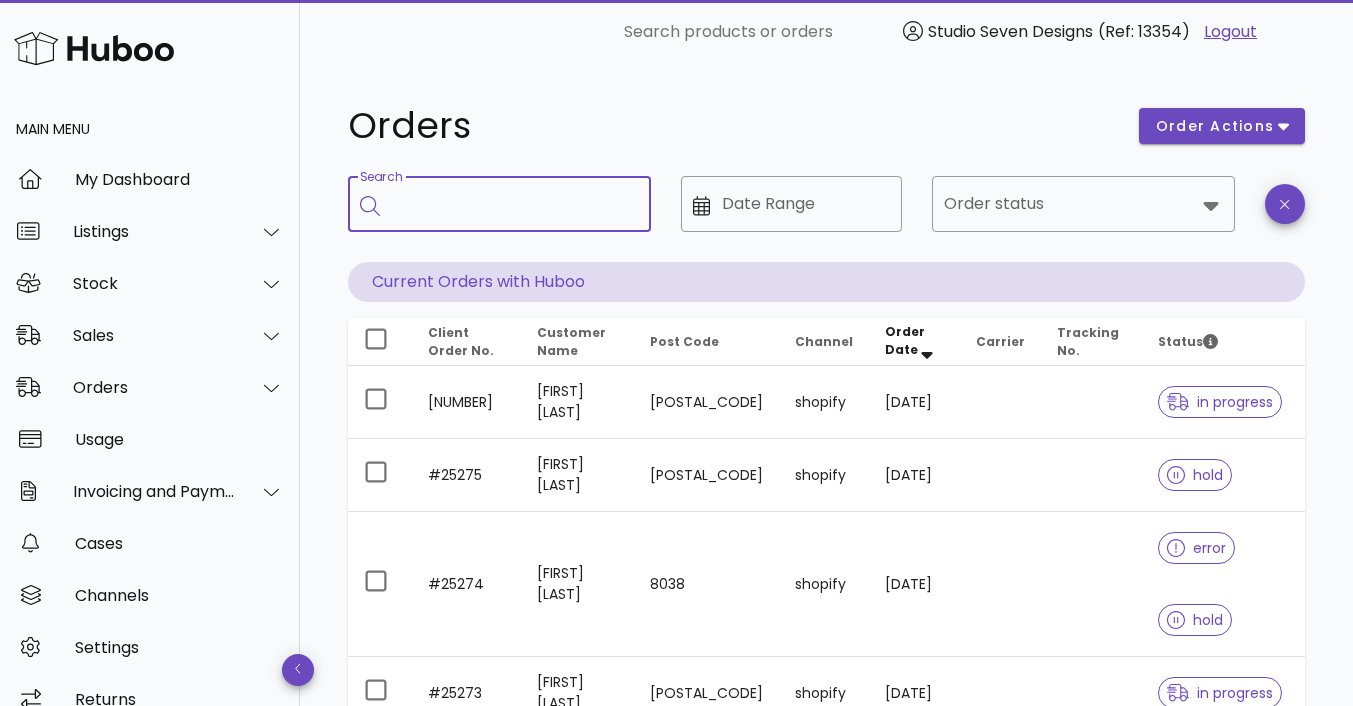 click on "Search" at bounding box center [513, 204] 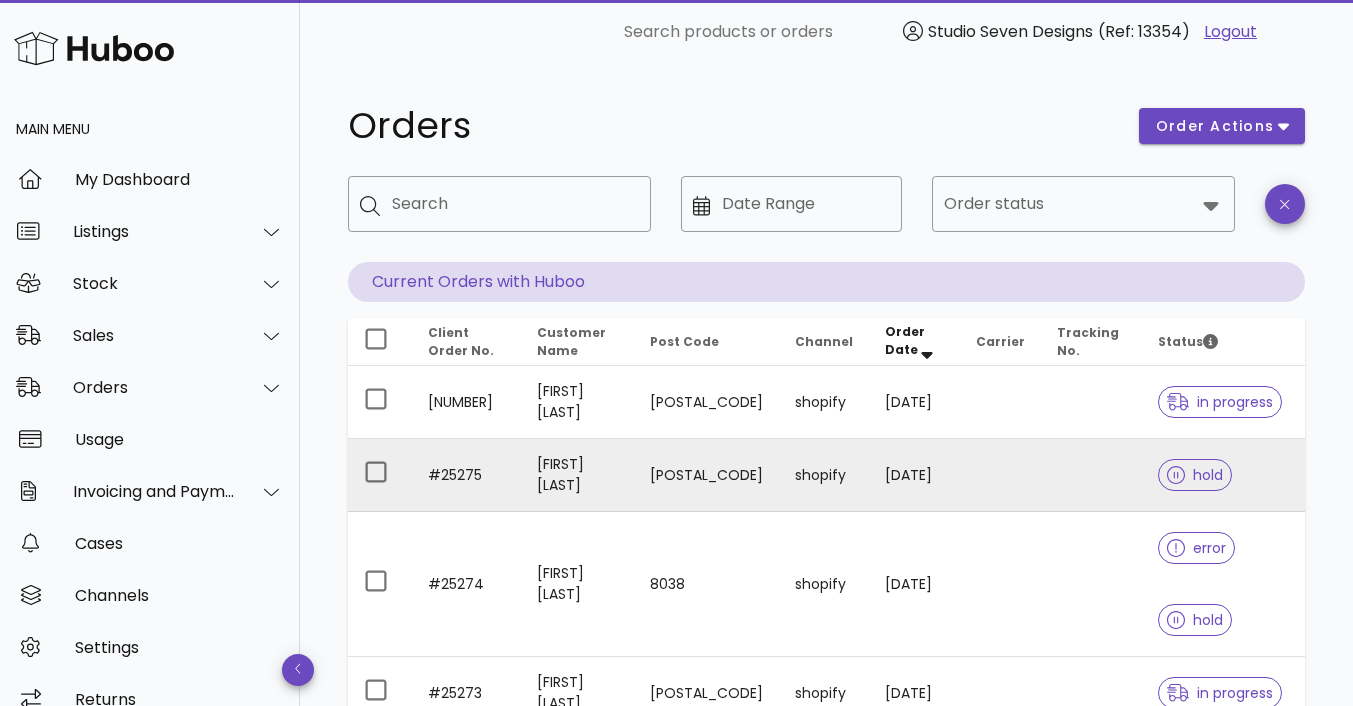 click on "[FIRST] [LAST]" at bounding box center (577, 475) 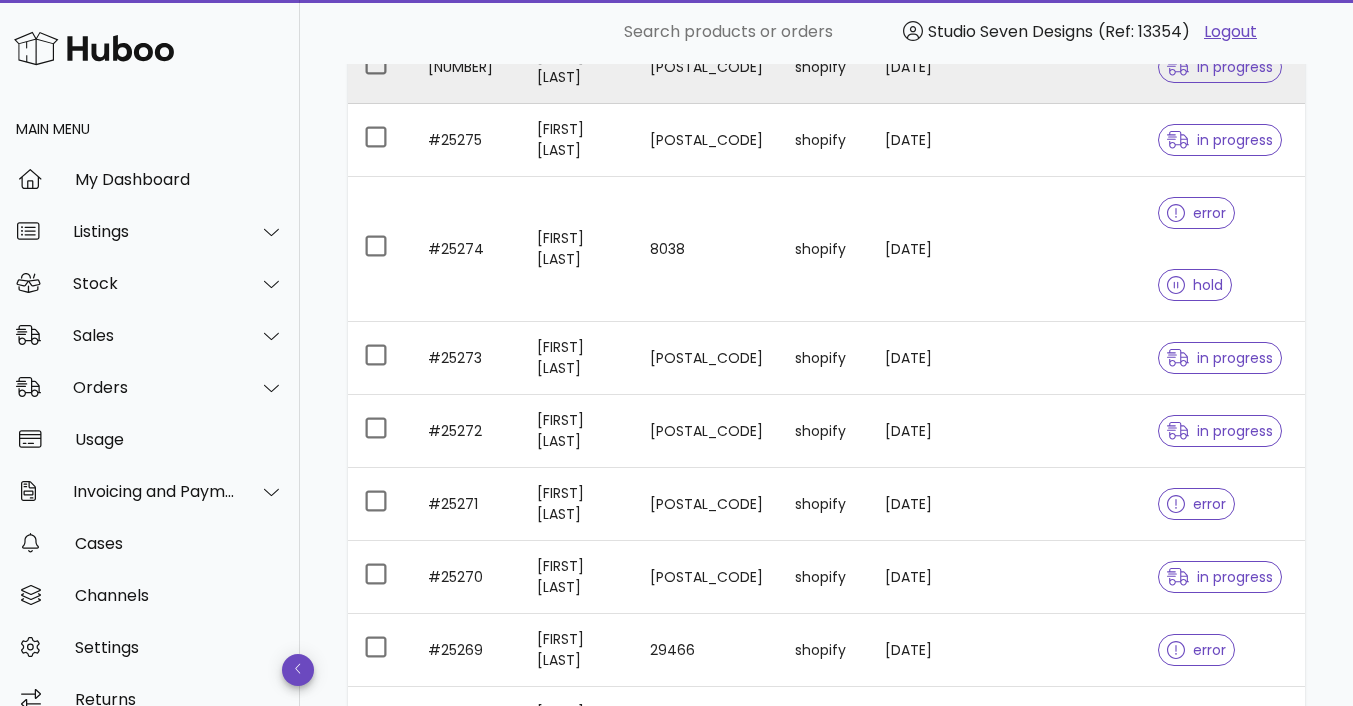 scroll, scrollTop: 337, scrollLeft: 0, axis: vertical 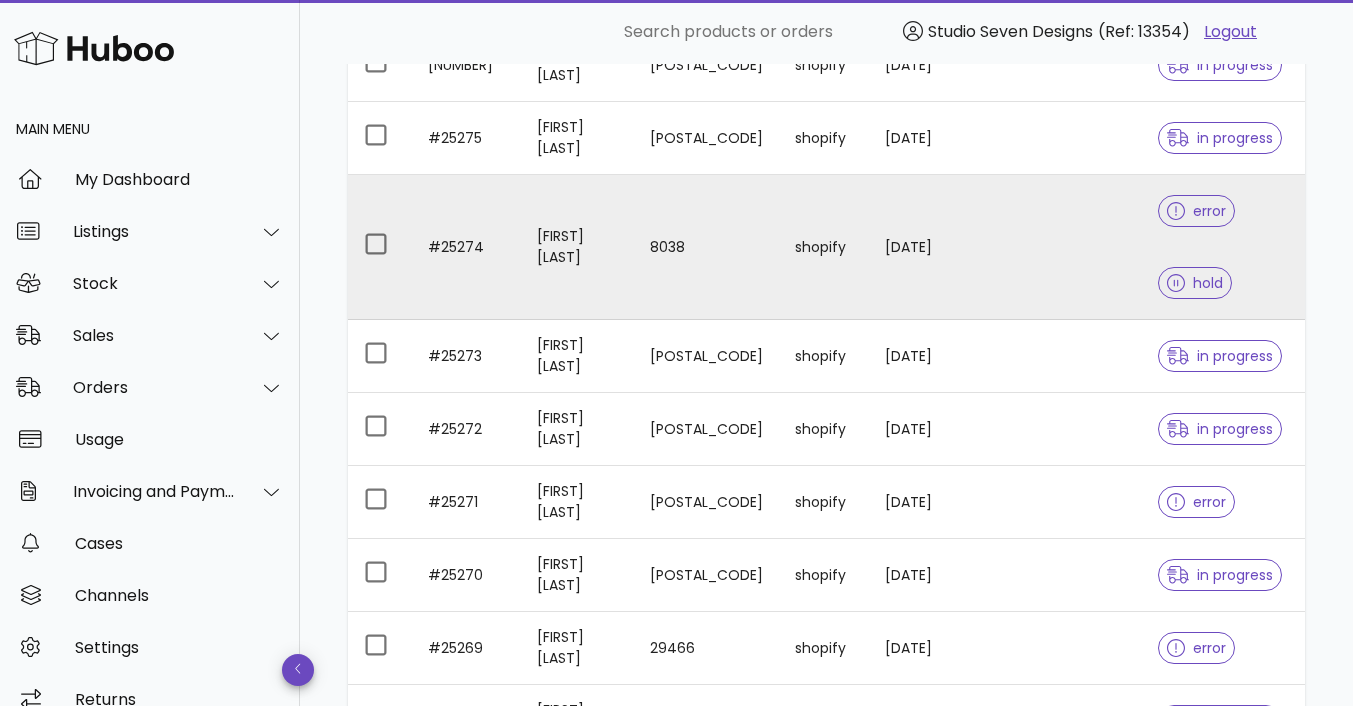 click on "[FIRST] [LAST]" at bounding box center (577, 247) 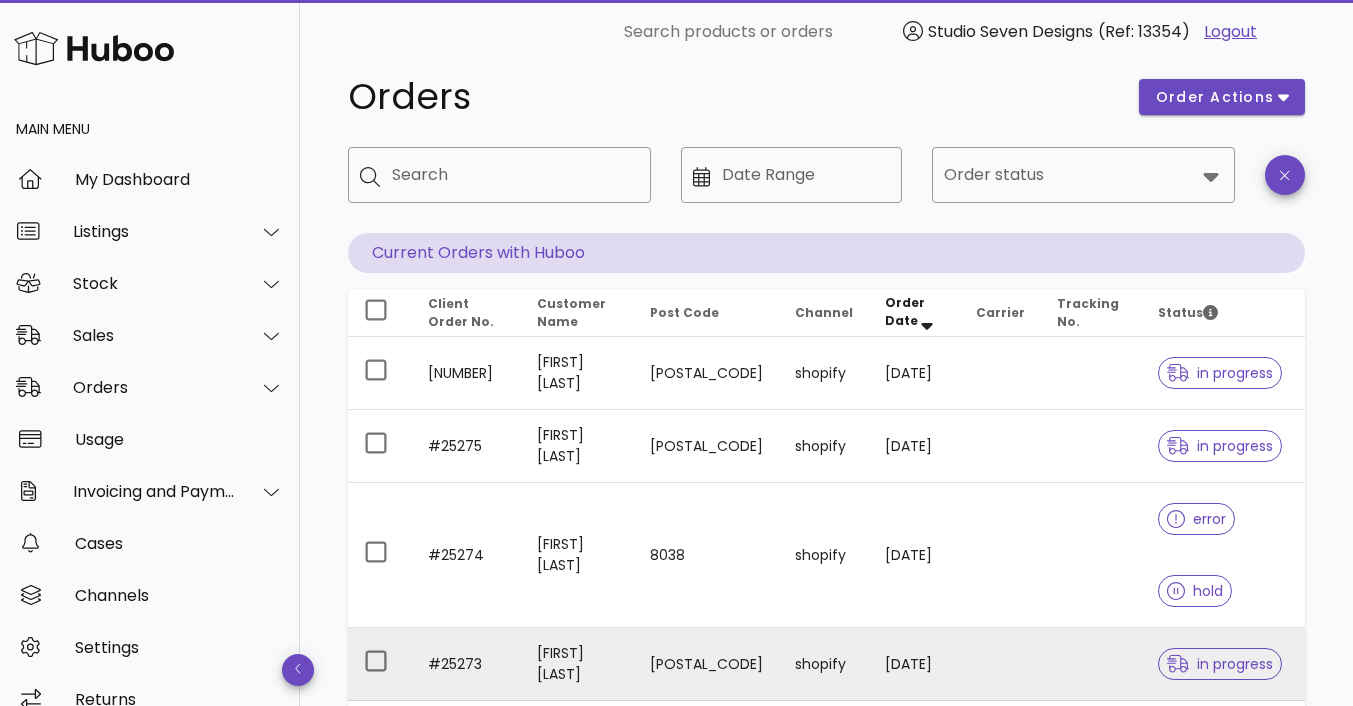 scroll, scrollTop: 0, scrollLeft: 0, axis: both 